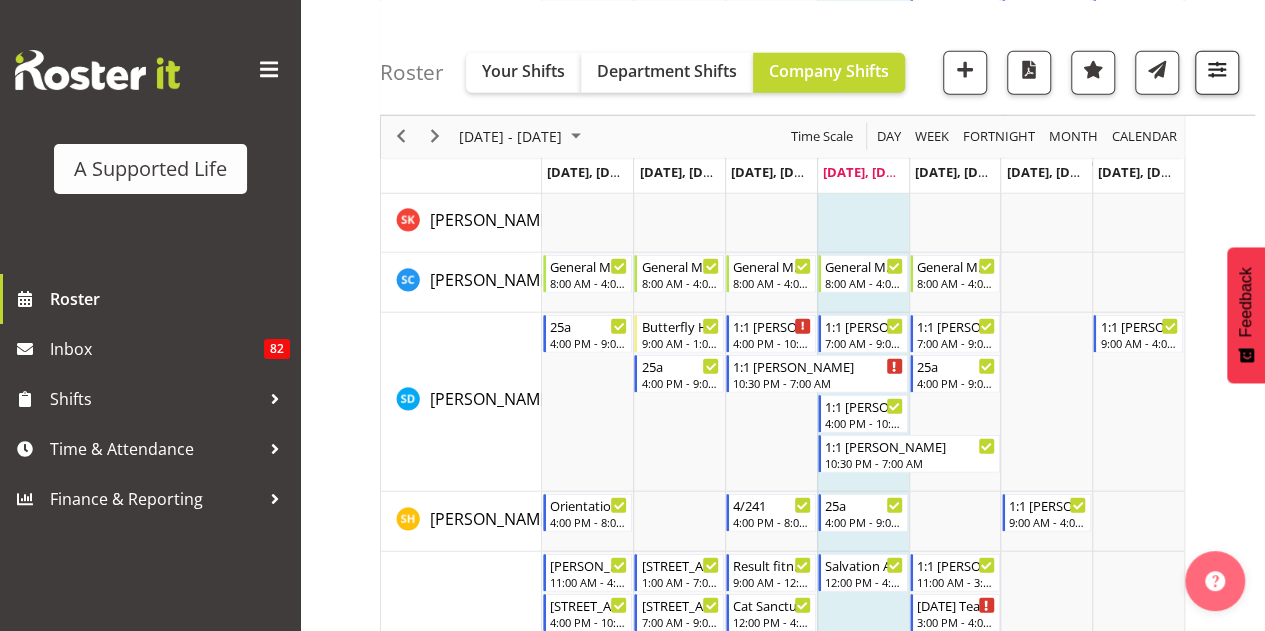 scroll, scrollTop: 10200, scrollLeft: 0, axis: vertical 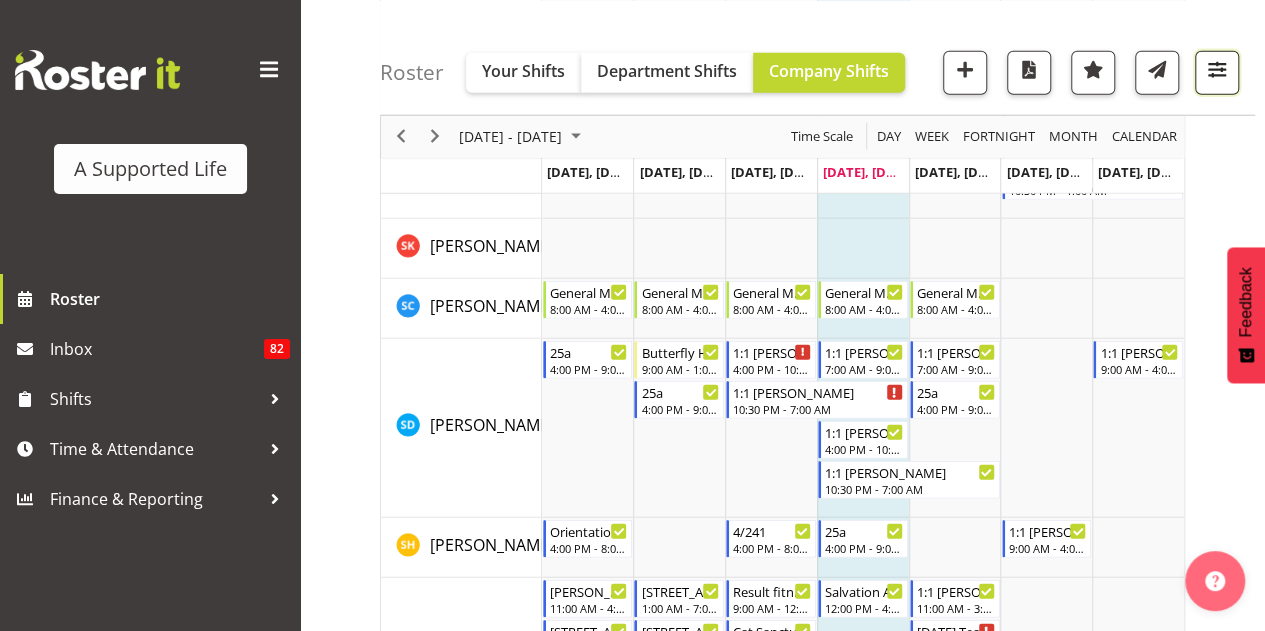 click at bounding box center (1217, 69) 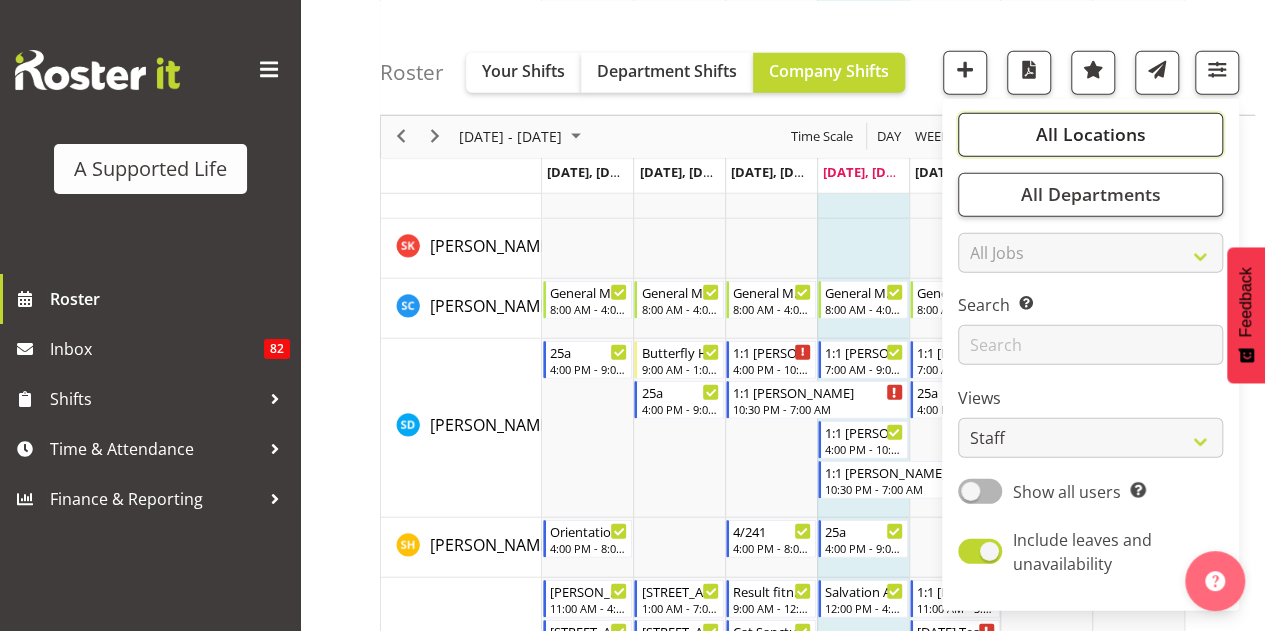 click on "All Locations" at bounding box center (1090, 134) 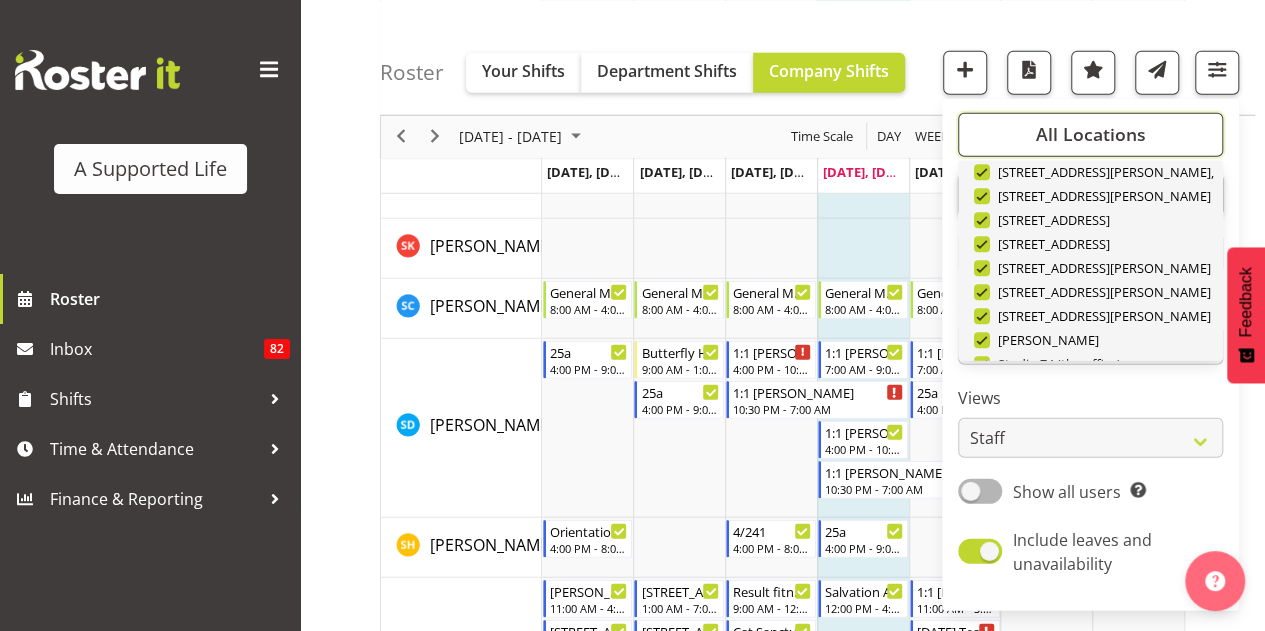 scroll, scrollTop: 672, scrollLeft: 0, axis: vertical 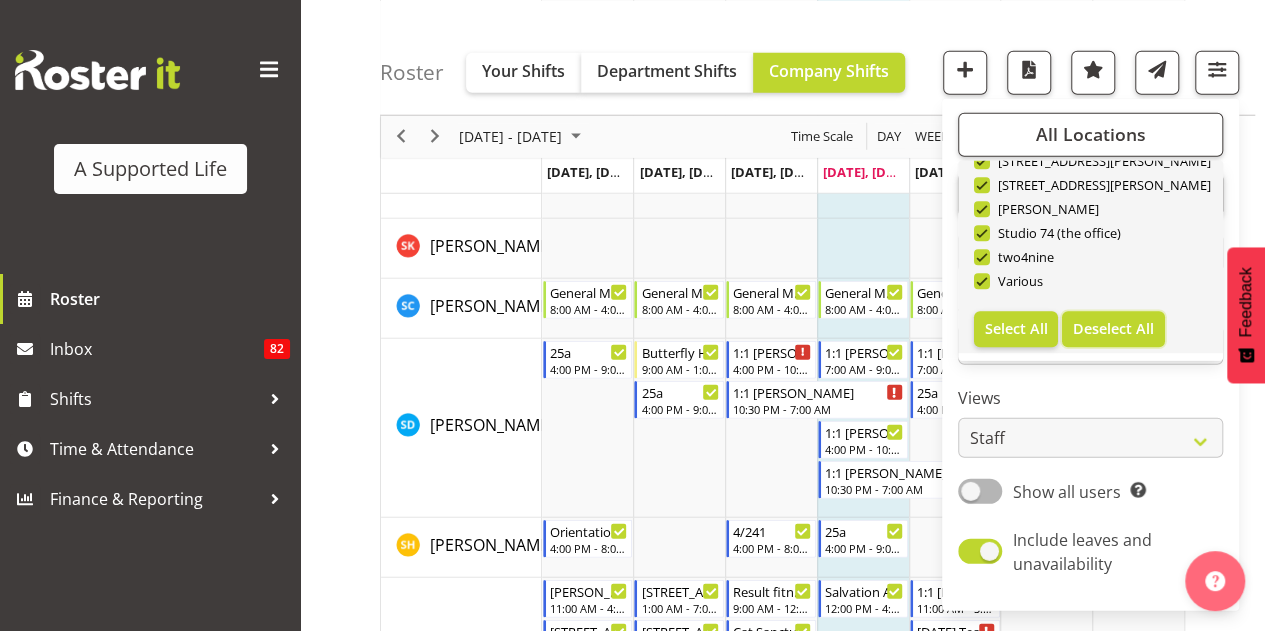 click on "Deselect All" at bounding box center [1113, 328] 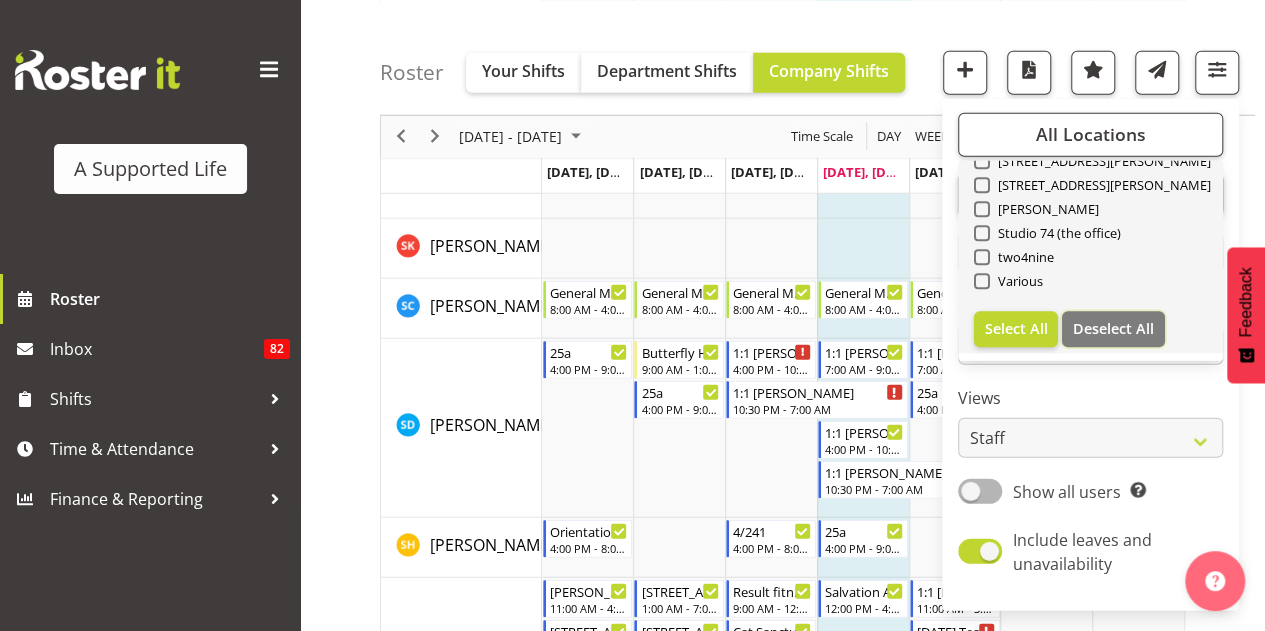 checkbox on "false" 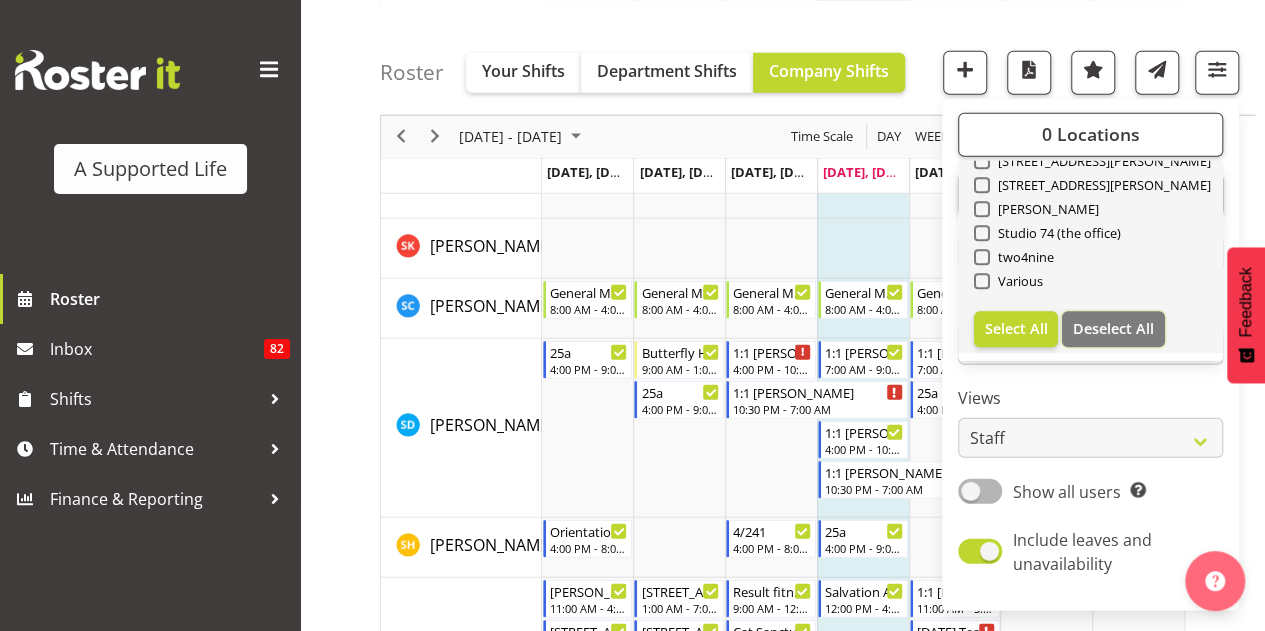 scroll, scrollTop: 9400, scrollLeft: 0, axis: vertical 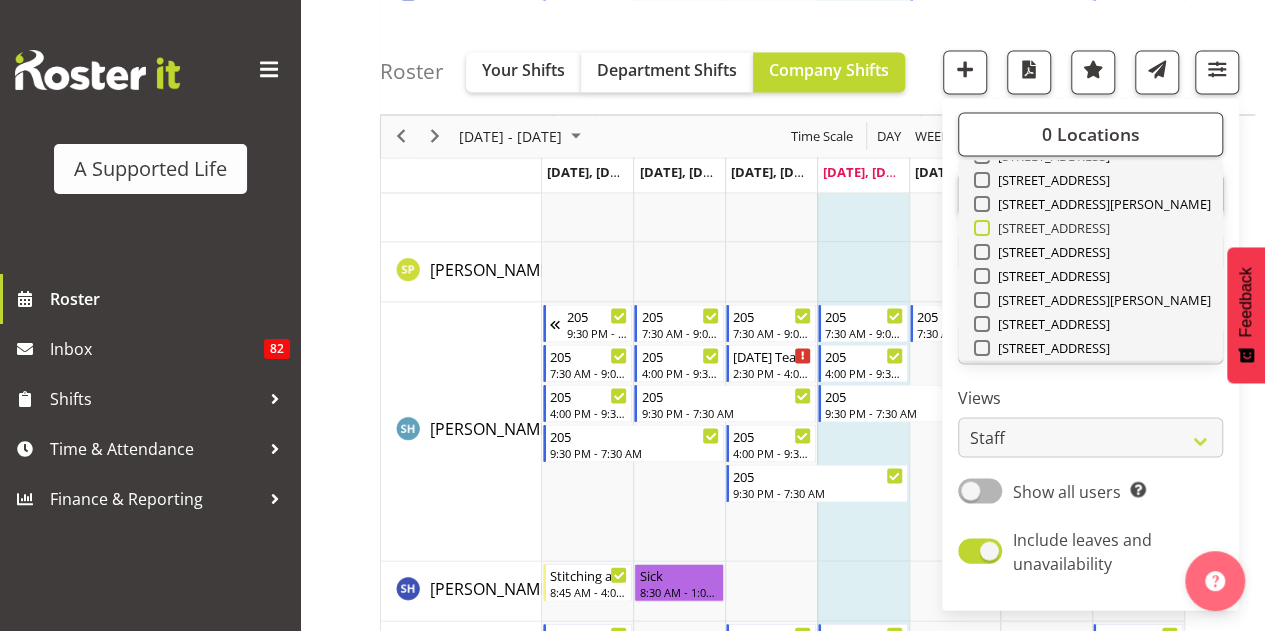 click on "[STREET_ADDRESS]" at bounding box center [1050, 228] 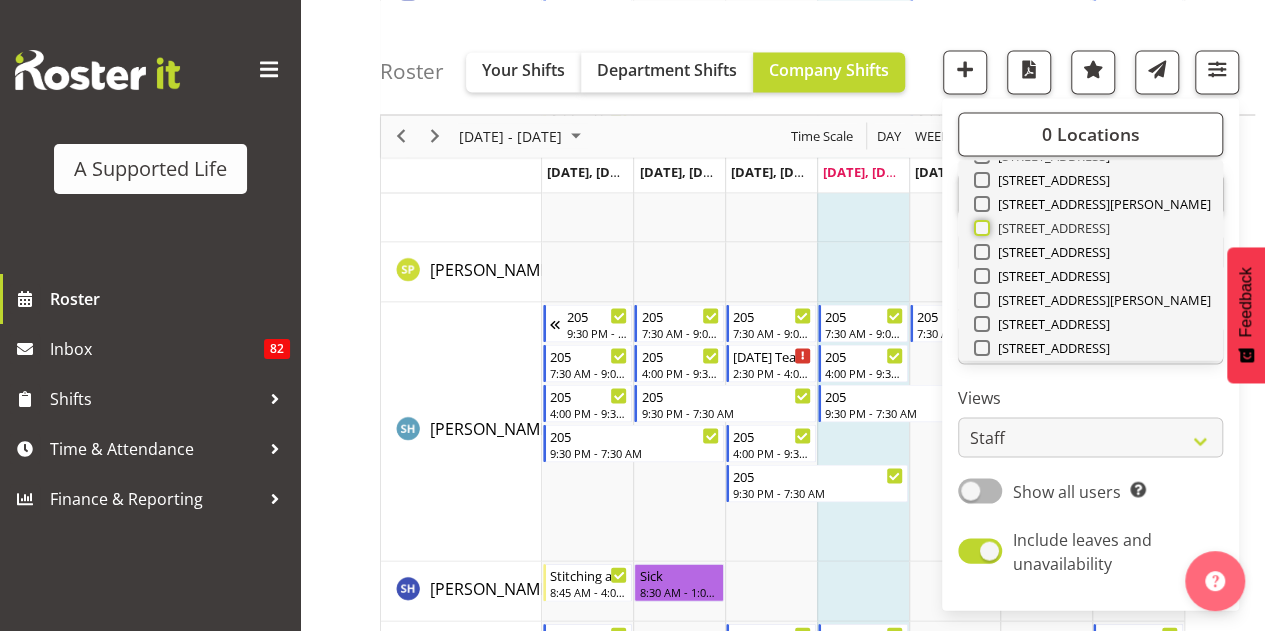click on "[STREET_ADDRESS]" at bounding box center [980, 228] 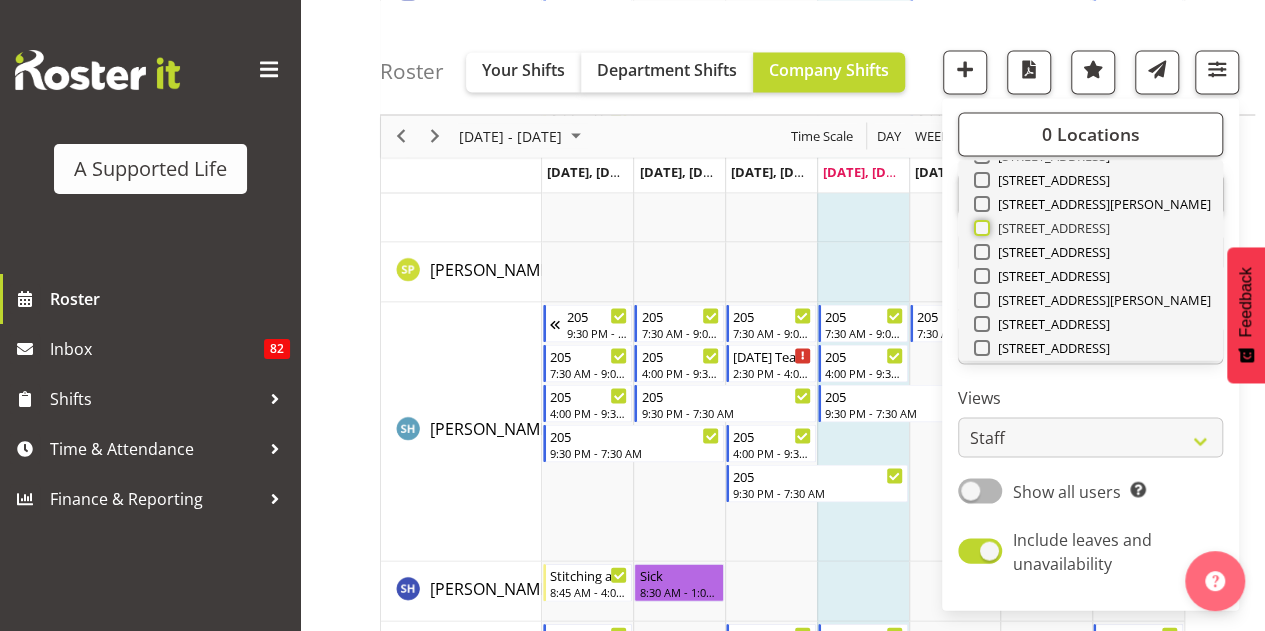 checkbox on "true" 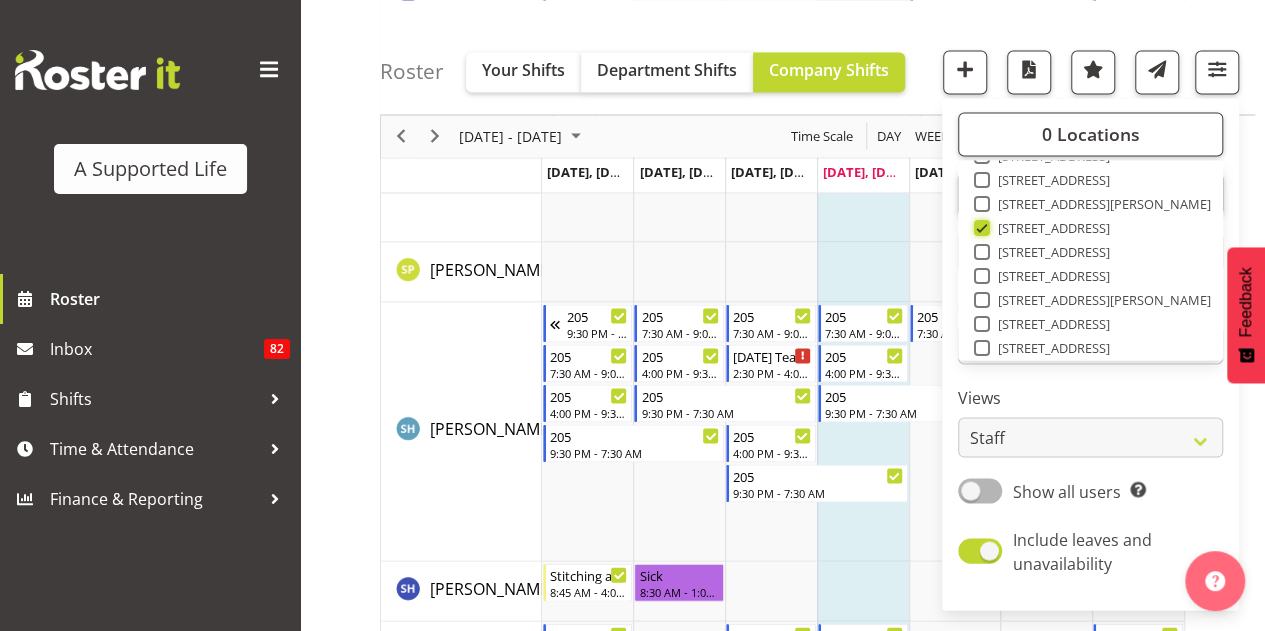 scroll, scrollTop: 5844, scrollLeft: 0, axis: vertical 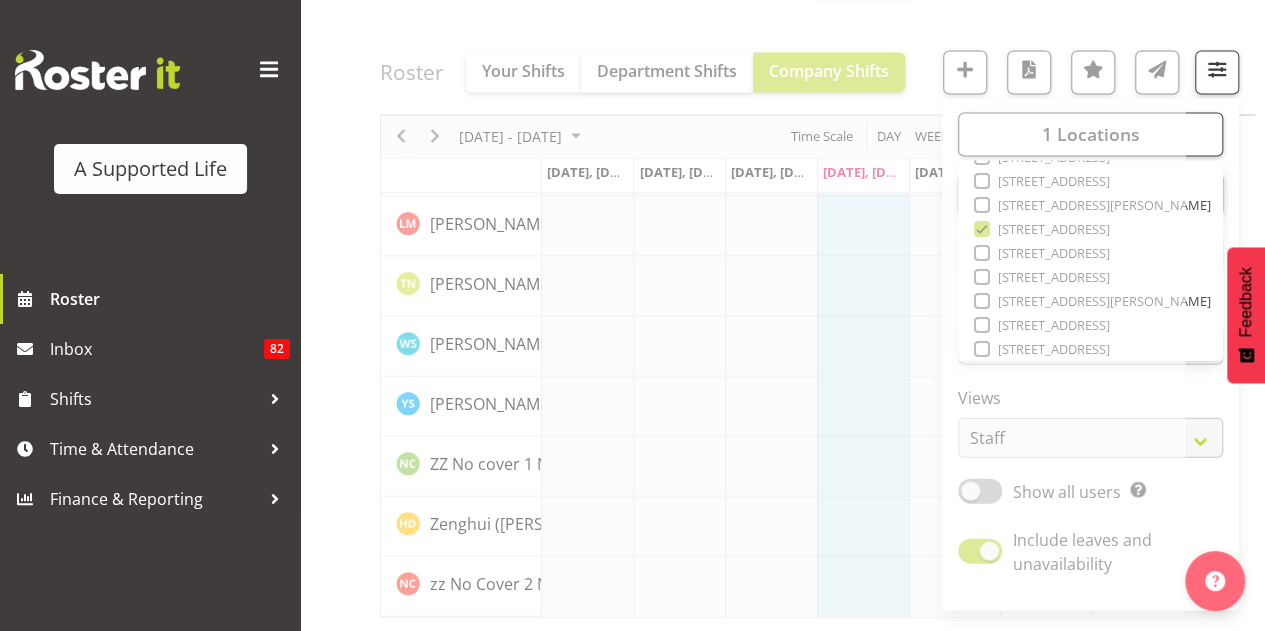 click at bounding box center (782, -2514) 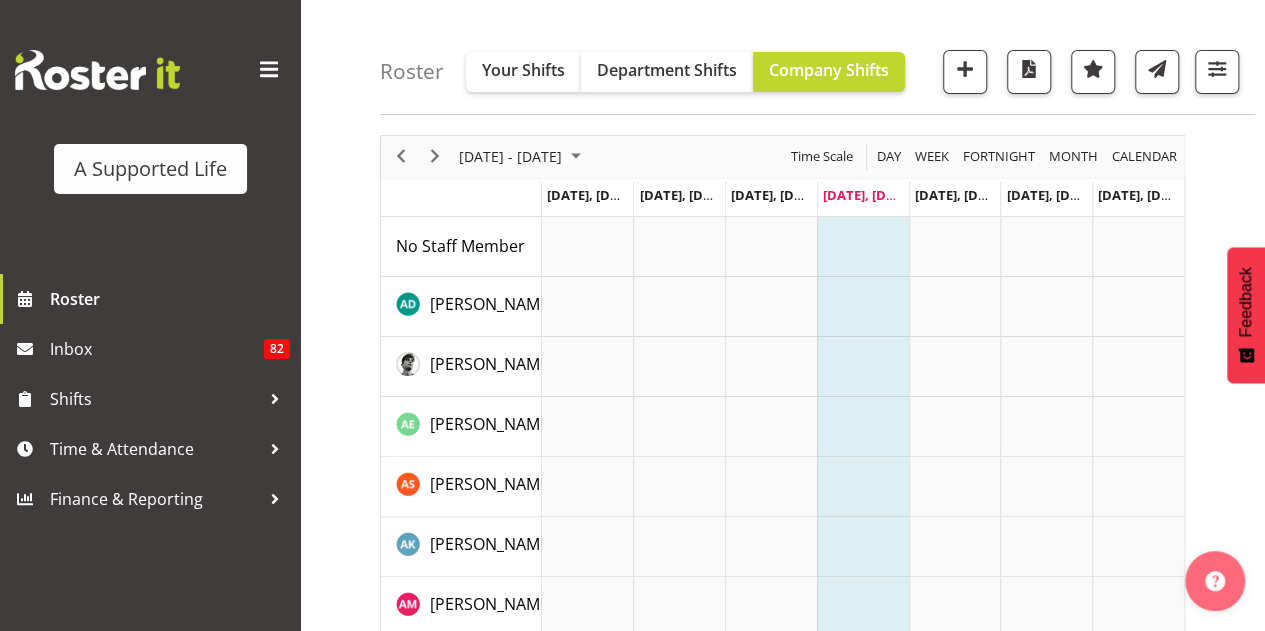 scroll, scrollTop: 0, scrollLeft: 0, axis: both 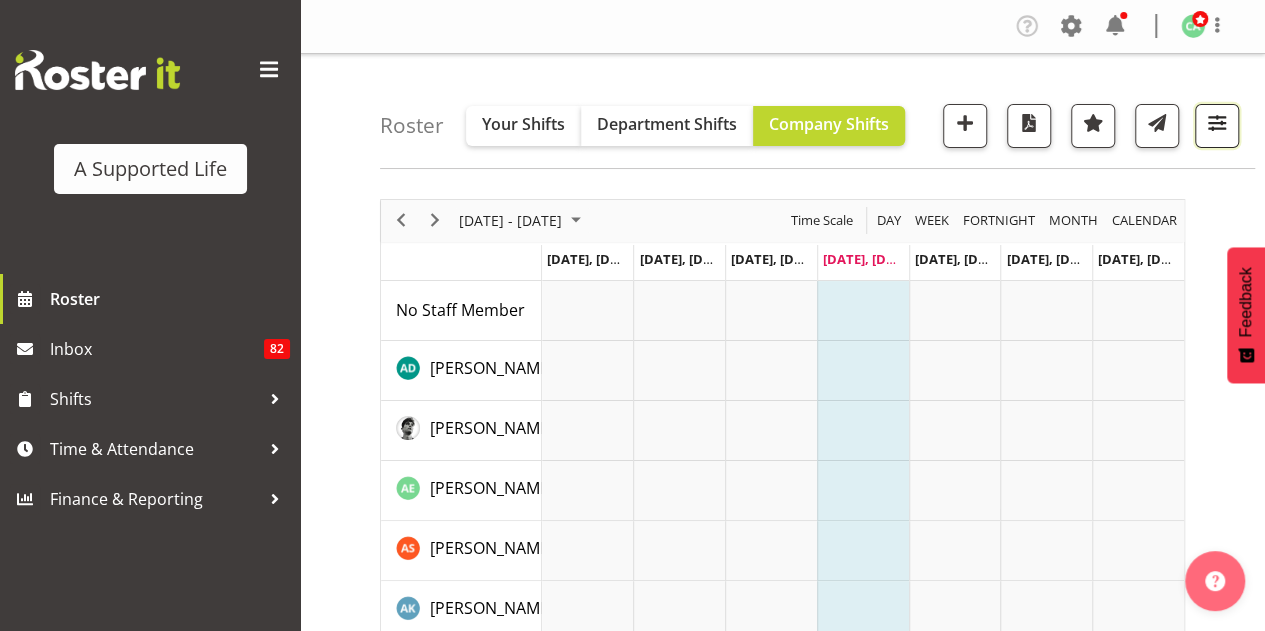 click at bounding box center (1217, 123) 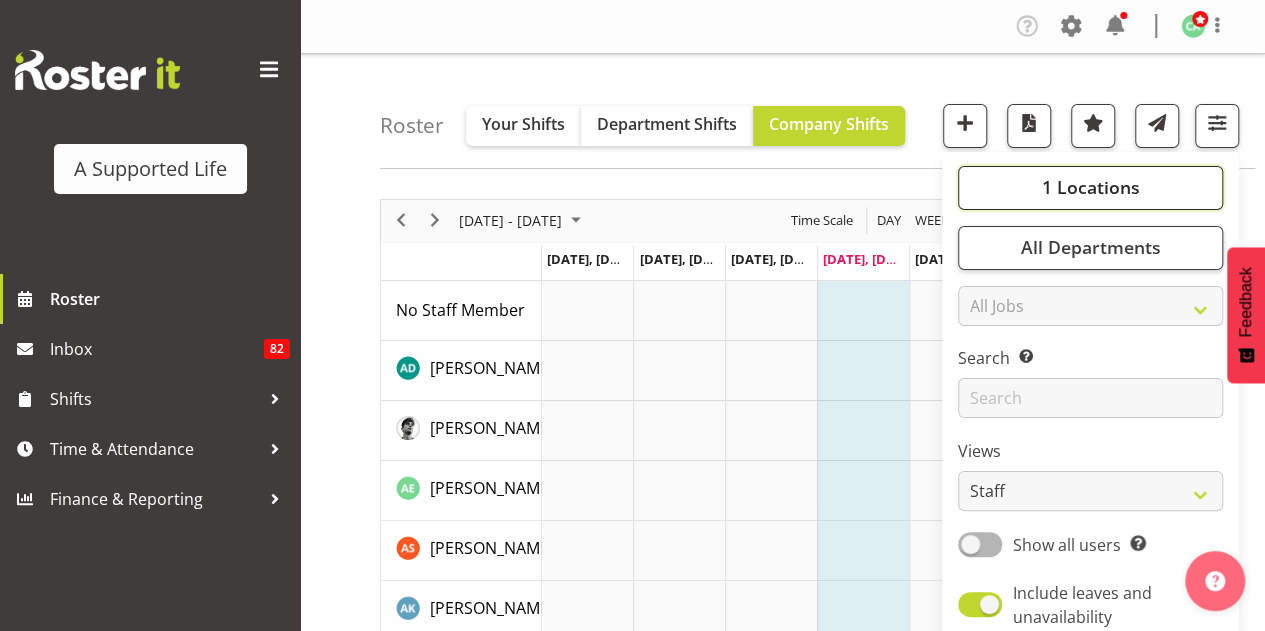 click on "1 Locations" at bounding box center [1090, 188] 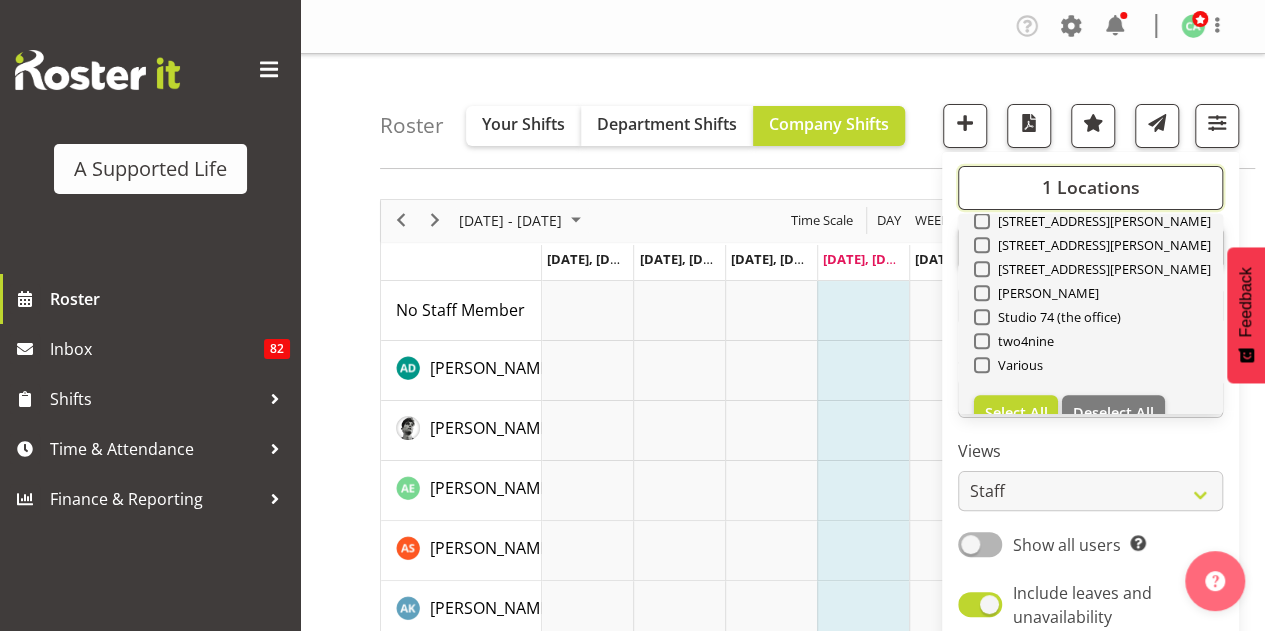 scroll, scrollTop: 672, scrollLeft: 0, axis: vertical 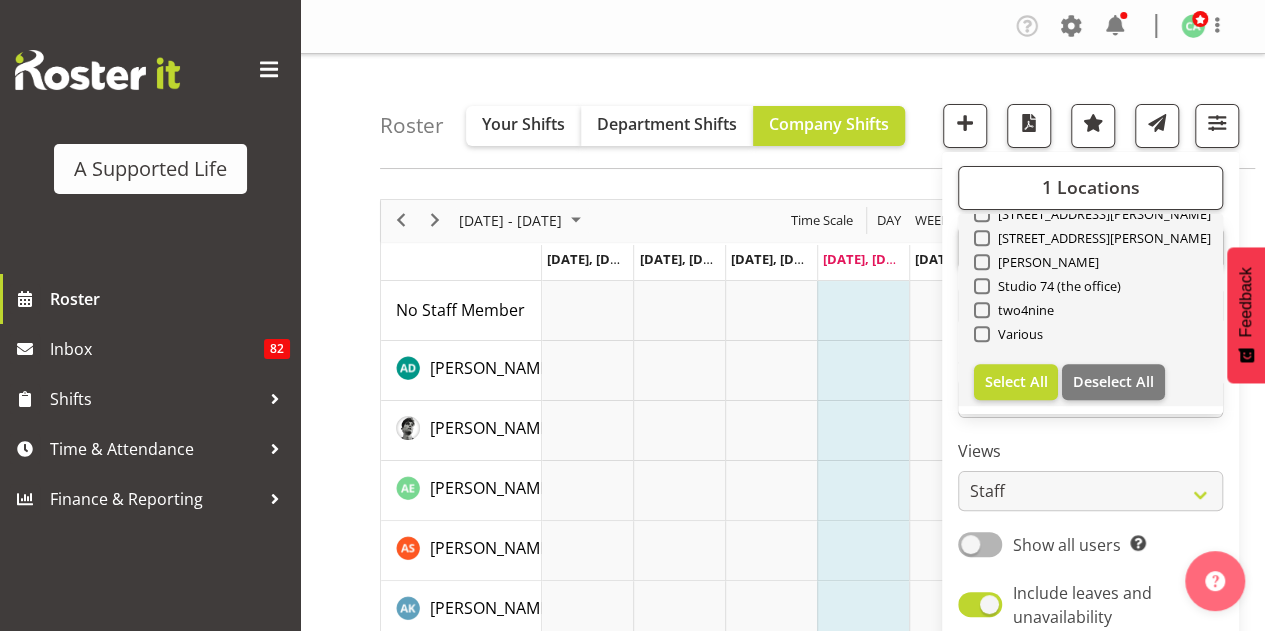 click on "Clear
[STREET_ADDRESS]
[STREET_ADDRESS]
[STREET_ADDRESS]
[STREET_ADDRESS][PERSON_NAME]
[STREET_ADDRESS]
[STREET_ADDRESS]
[STREET_ADDRESS]
[STREET_ADDRESS][PERSON_NAME]
[STREET_ADDRESS]" at bounding box center (1090, -22) 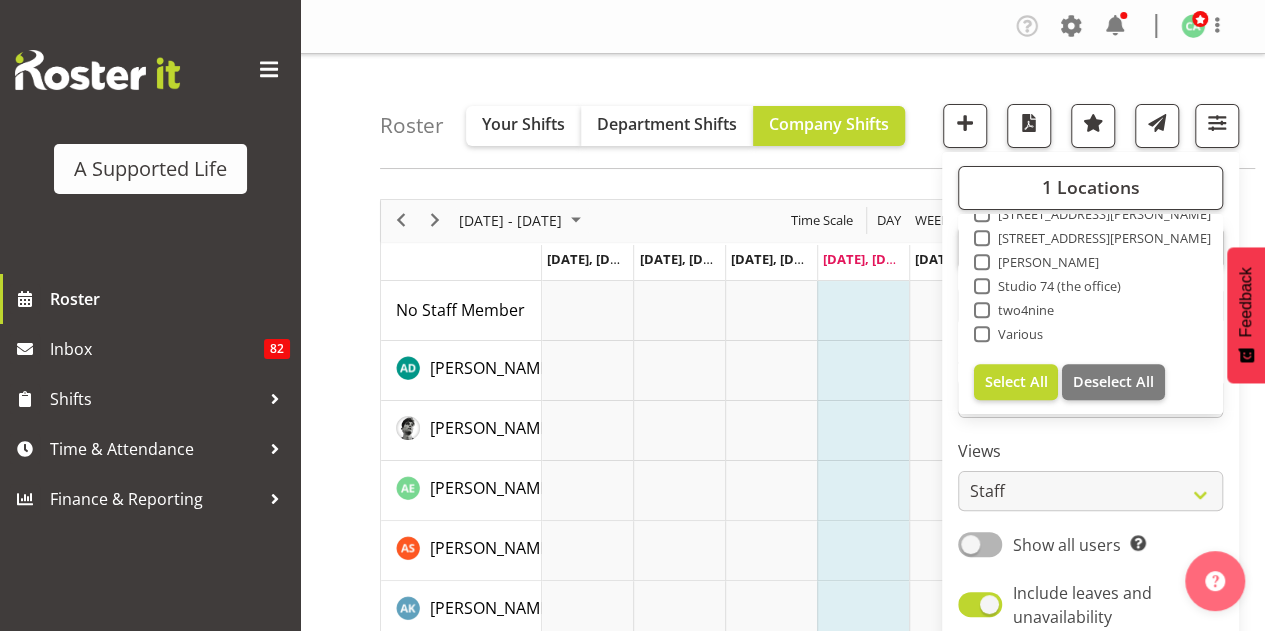 drag, startPoint x: 982, startPoint y: 338, endPoint x: 1000, endPoint y: 342, distance: 18.439089 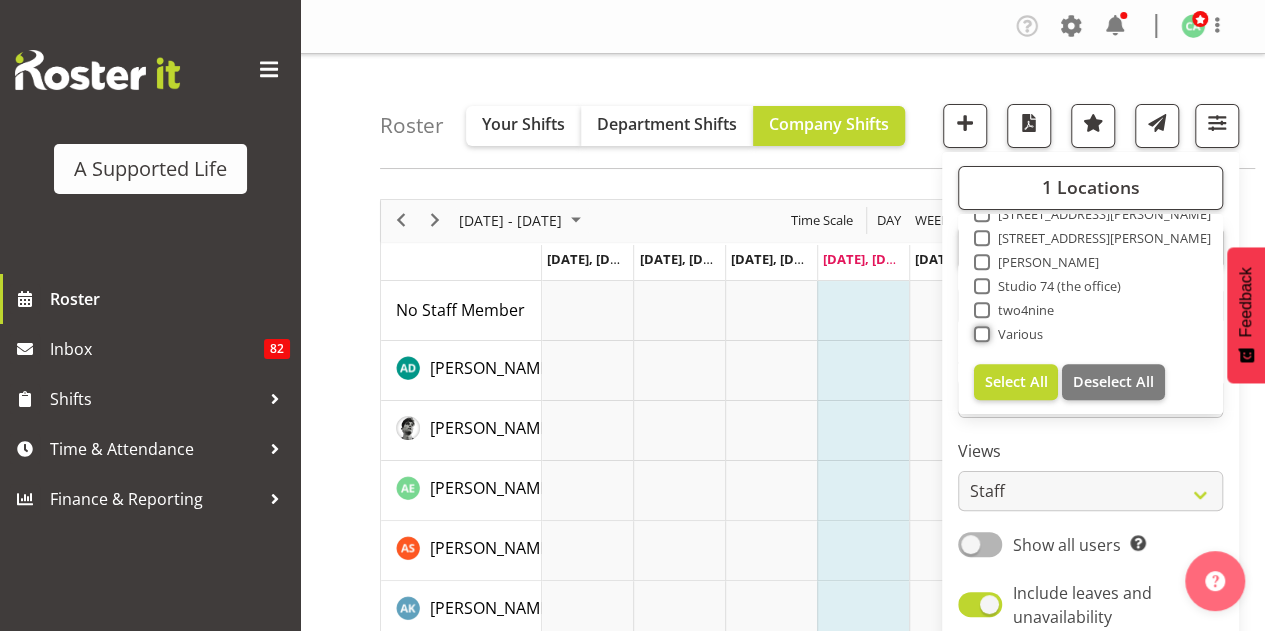 click on "Various" at bounding box center (980, 333) 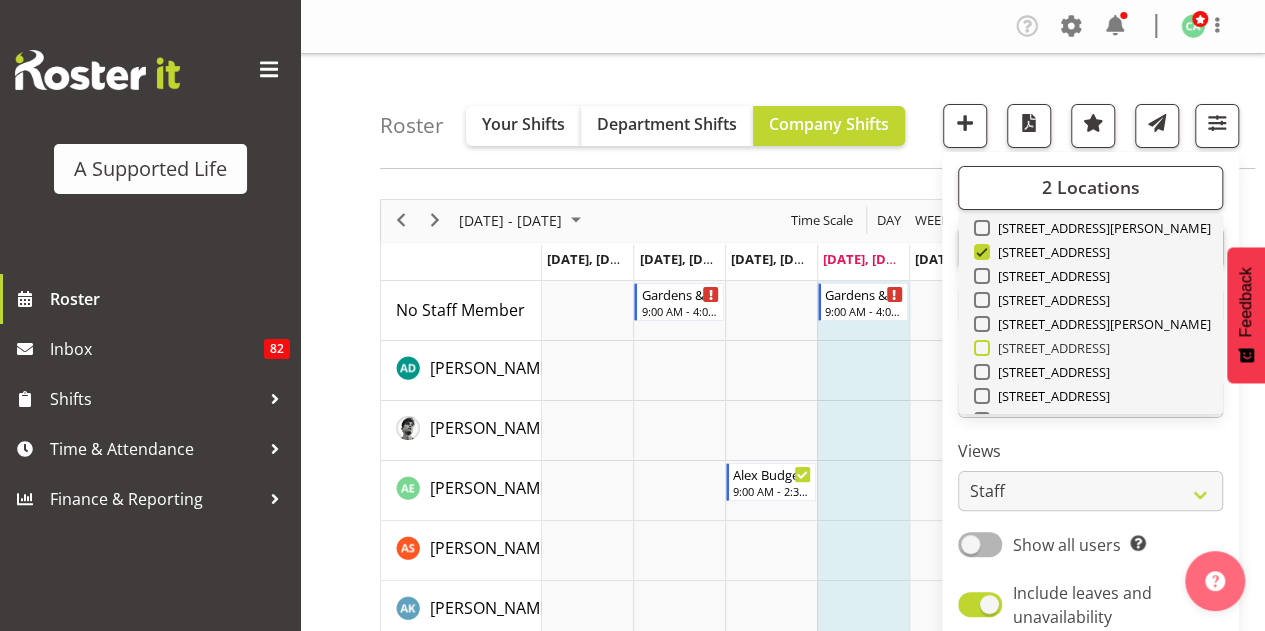 scroll, scrollTop: 200, scrollLeft: 0, axis: vertical 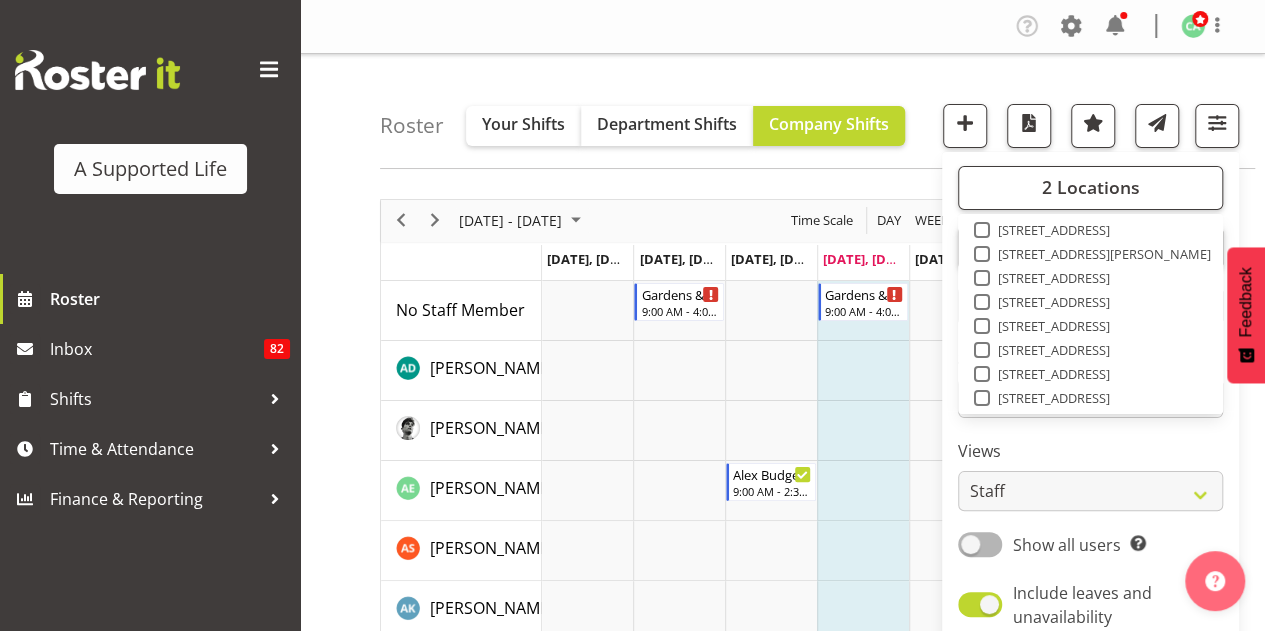click on "Roster   Your Shifts
Department Shifts
Company Shifts
2 Locations
Clear
[STREET_ADDRESS]
[STREET_ADDRESS]
[STREET_ADDRESS]
[STREET_ADDRESS][PERSON_NAME]
[STREET_ADDRESS]
[STREET_ADDRESS]
[STREET_ADDRESS]" at bounding box center (817, 111) 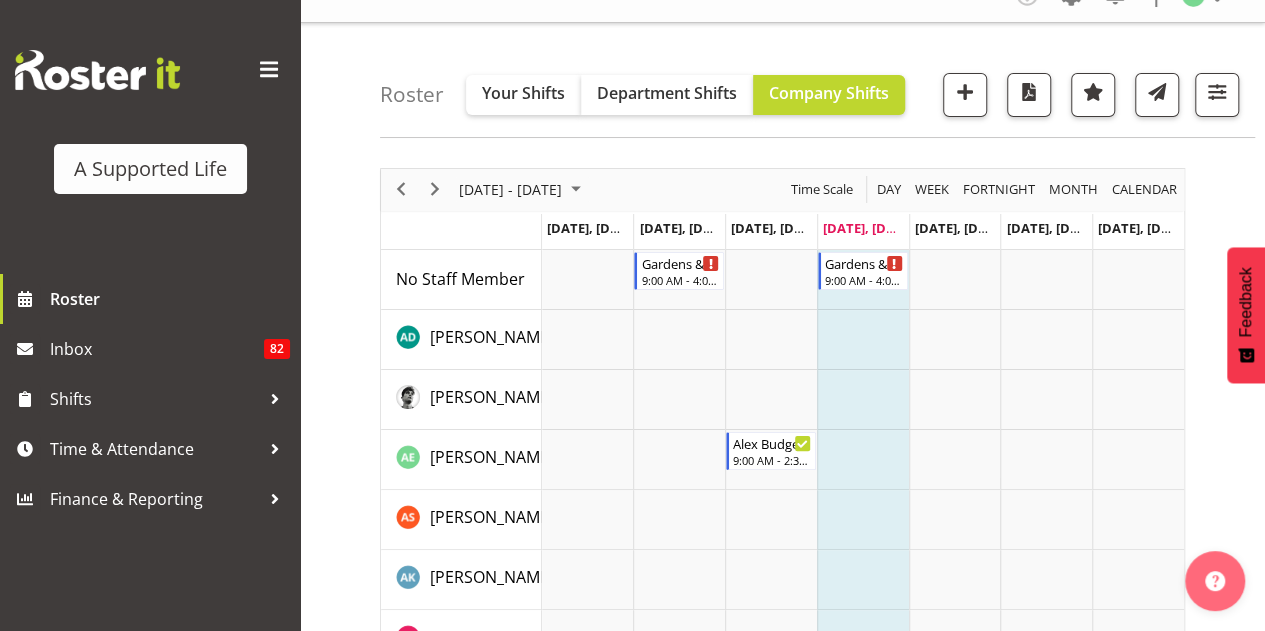 scroll, scrollTop: 0, scrollLeft: 0, axis: both 